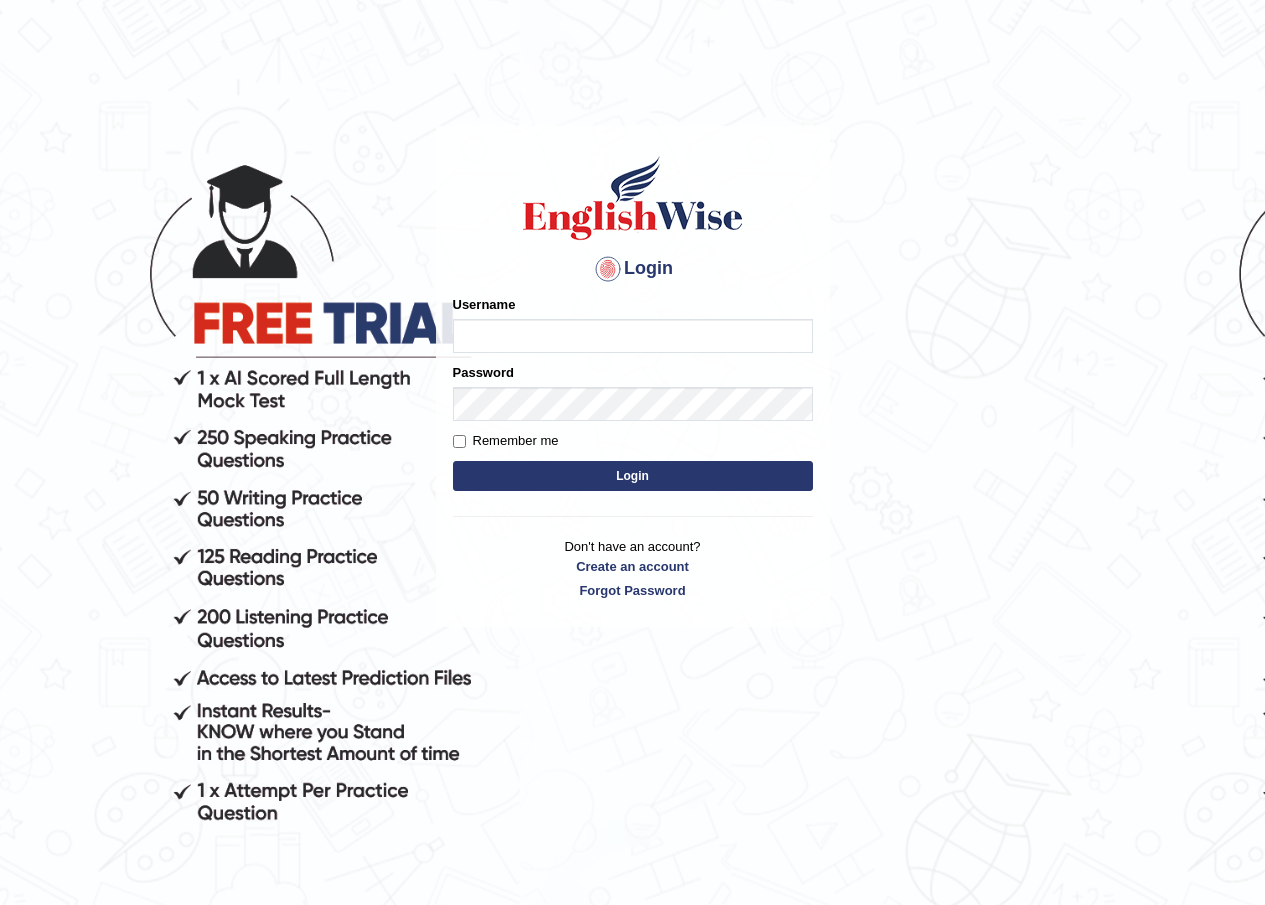 scroll, scrollTop: 0, scrollLeft: 0, axis: both 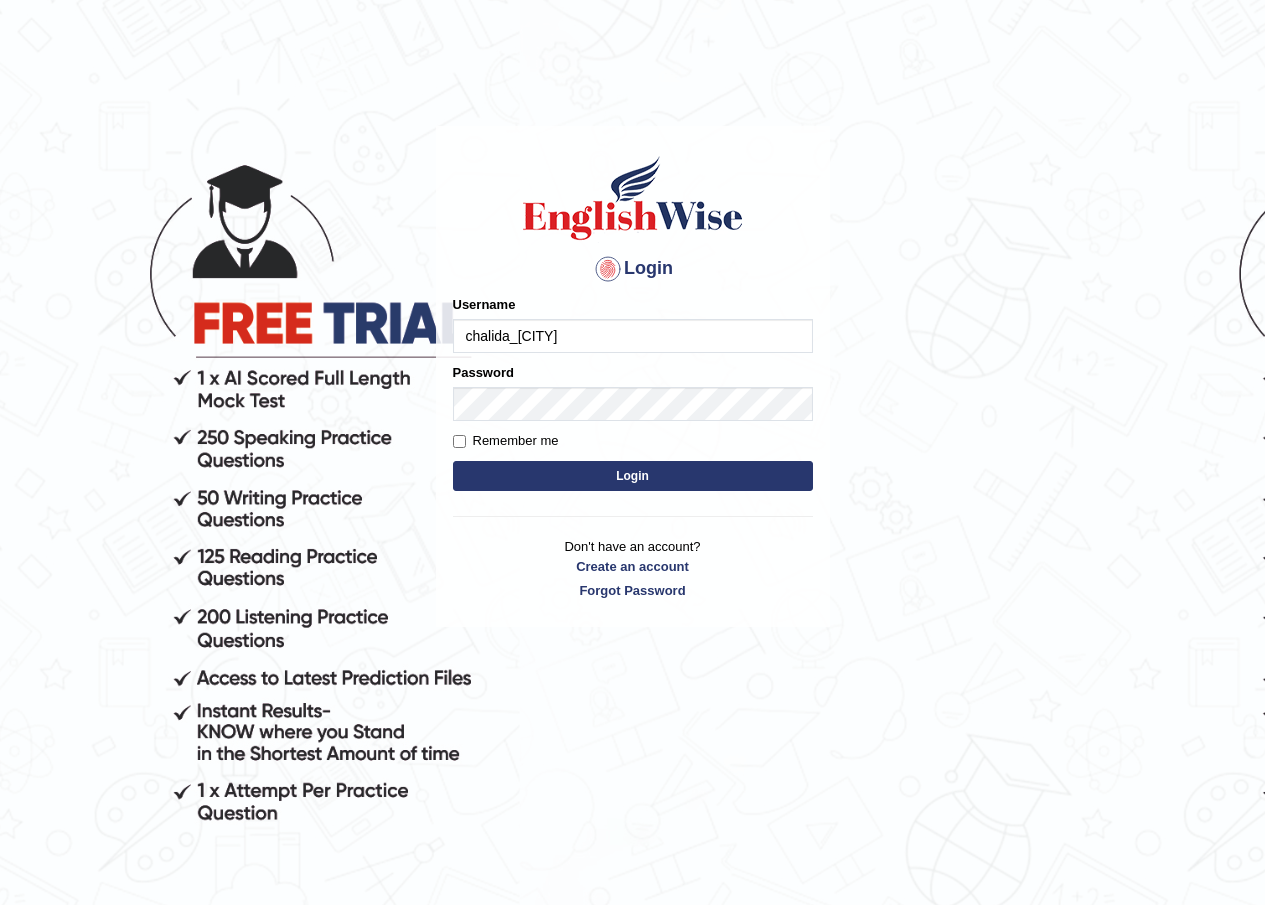 click on "chalida_parramatta" at bounding box center [633, 336] 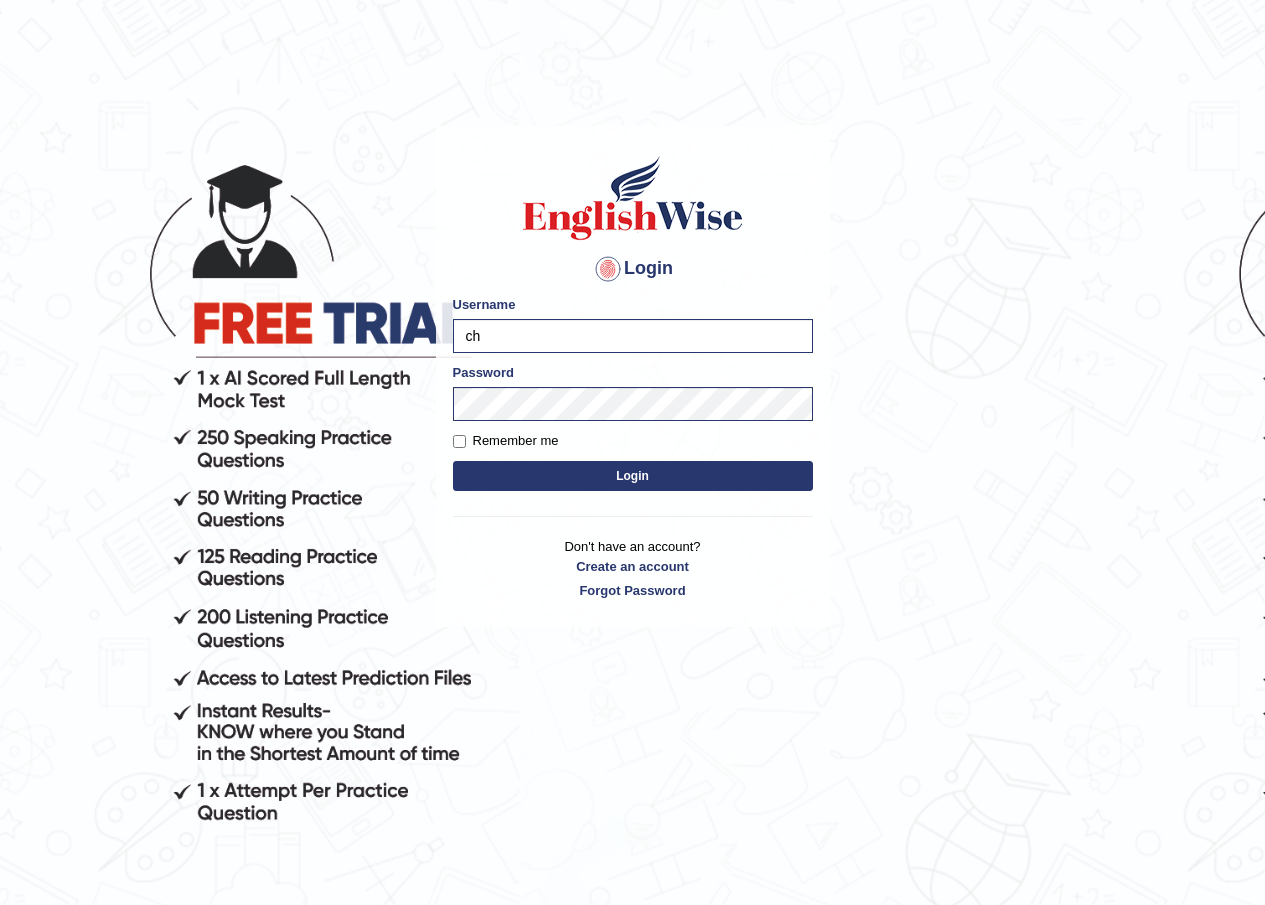 type on "c" 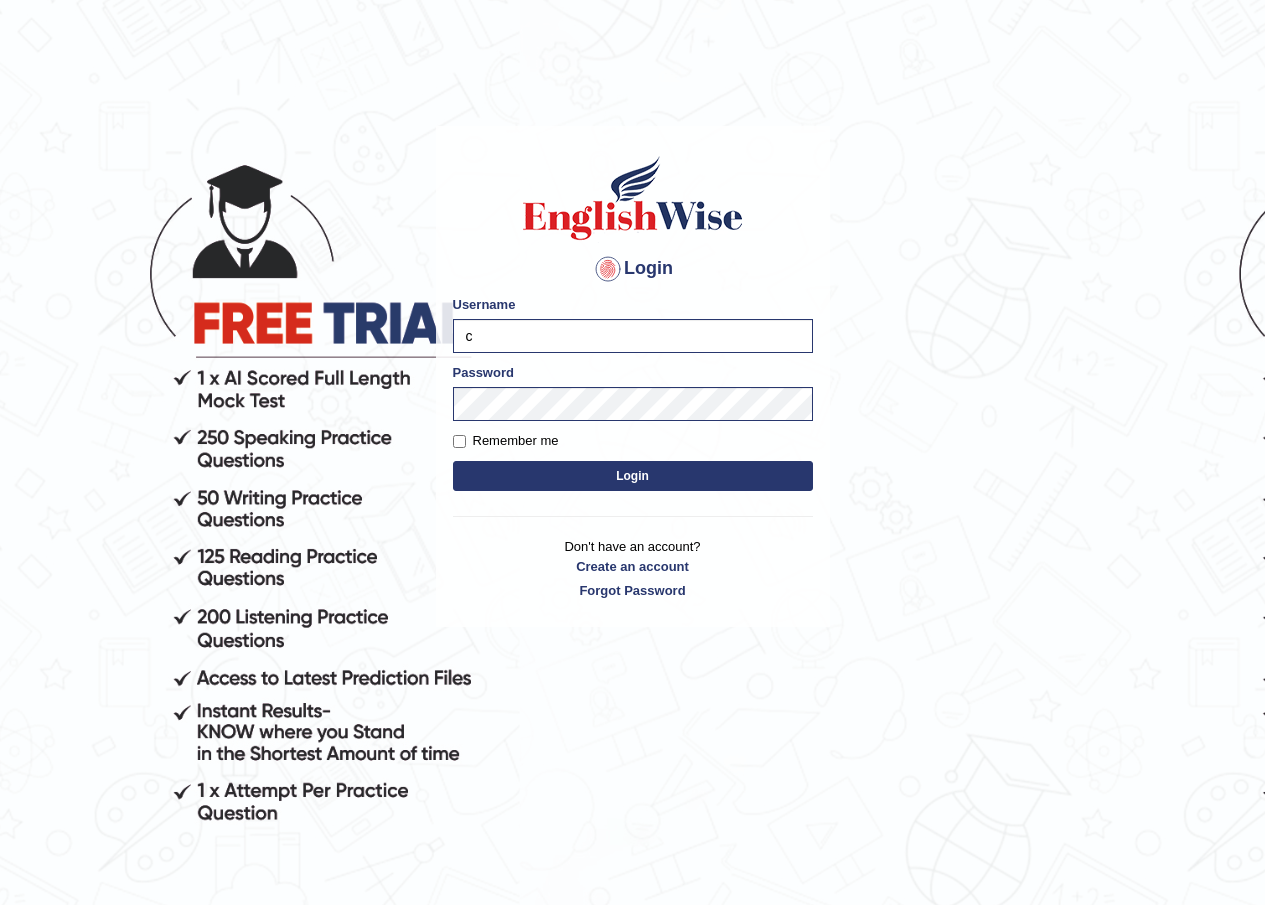 type 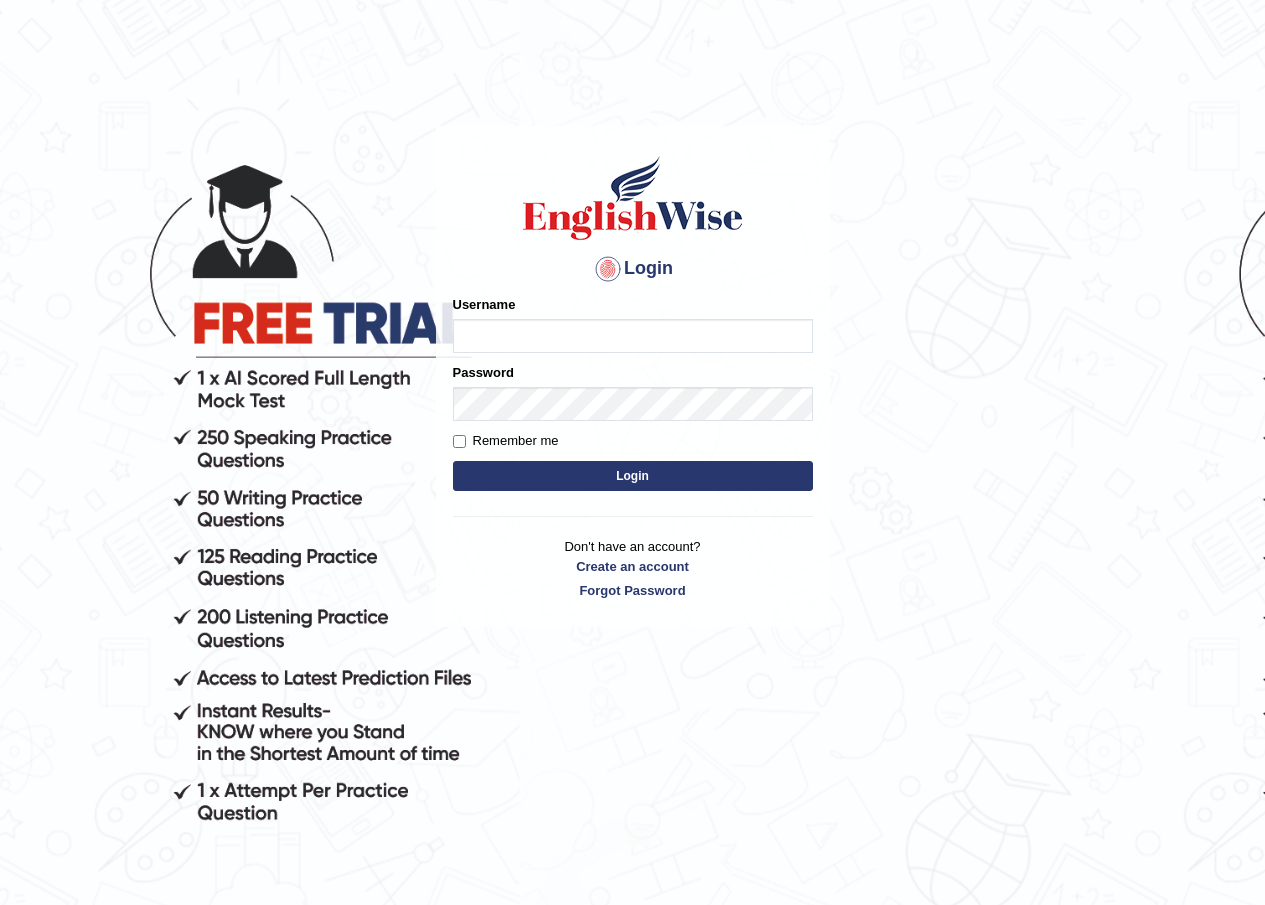 scroll, scrollTop: 0, scrollLeft: 0, axis: both 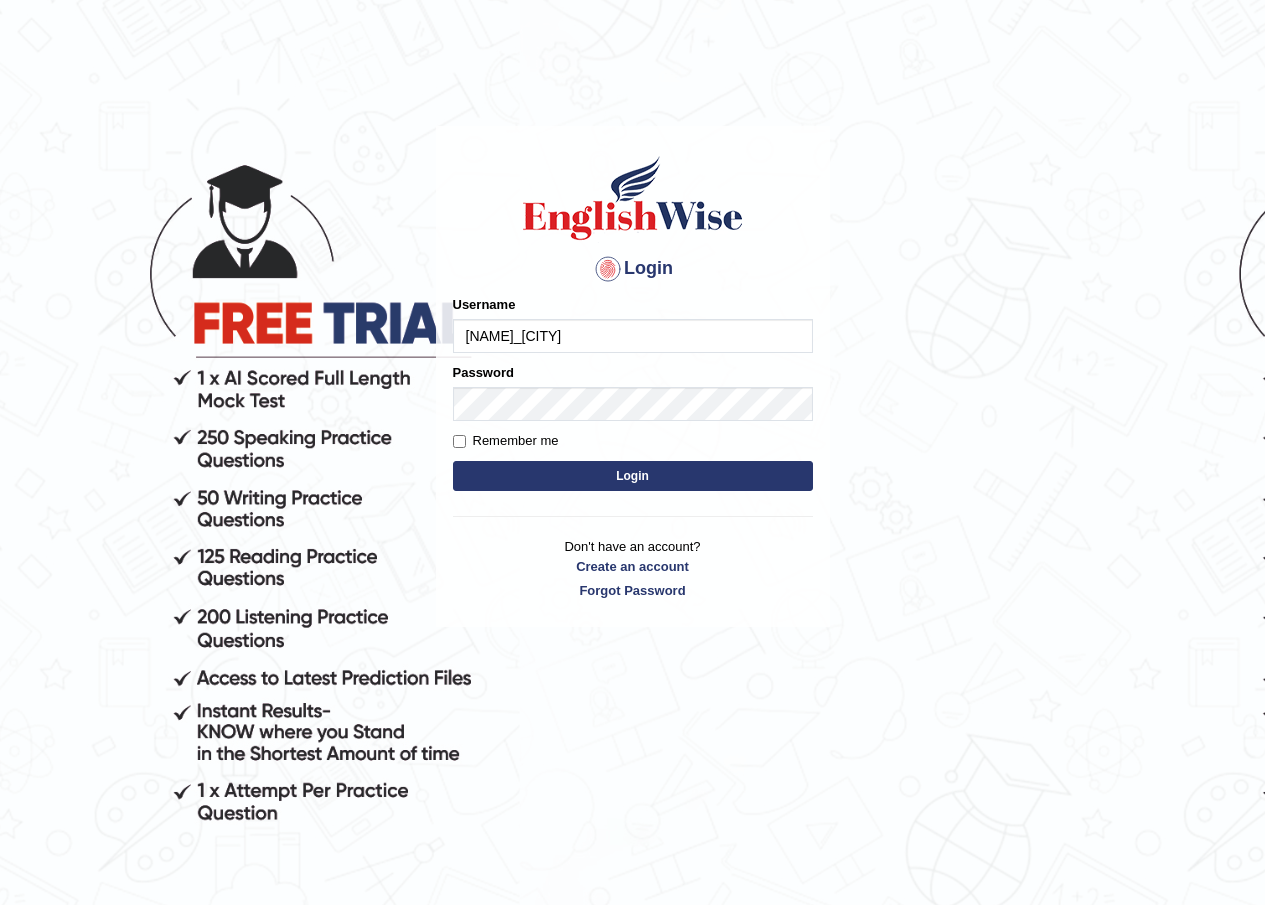 click on "chalida_parramatta" at bounding box center (633, 336) 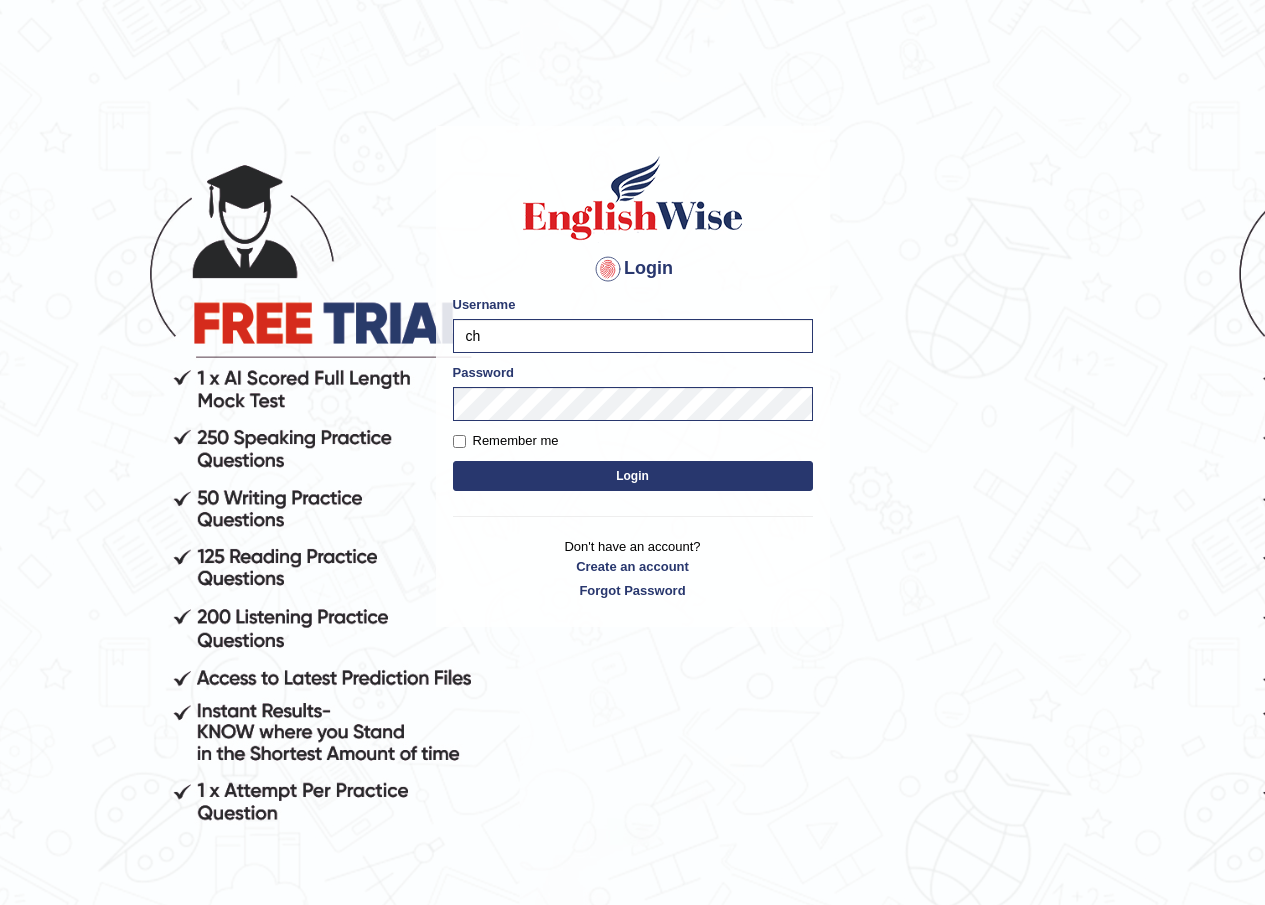 type on "c" 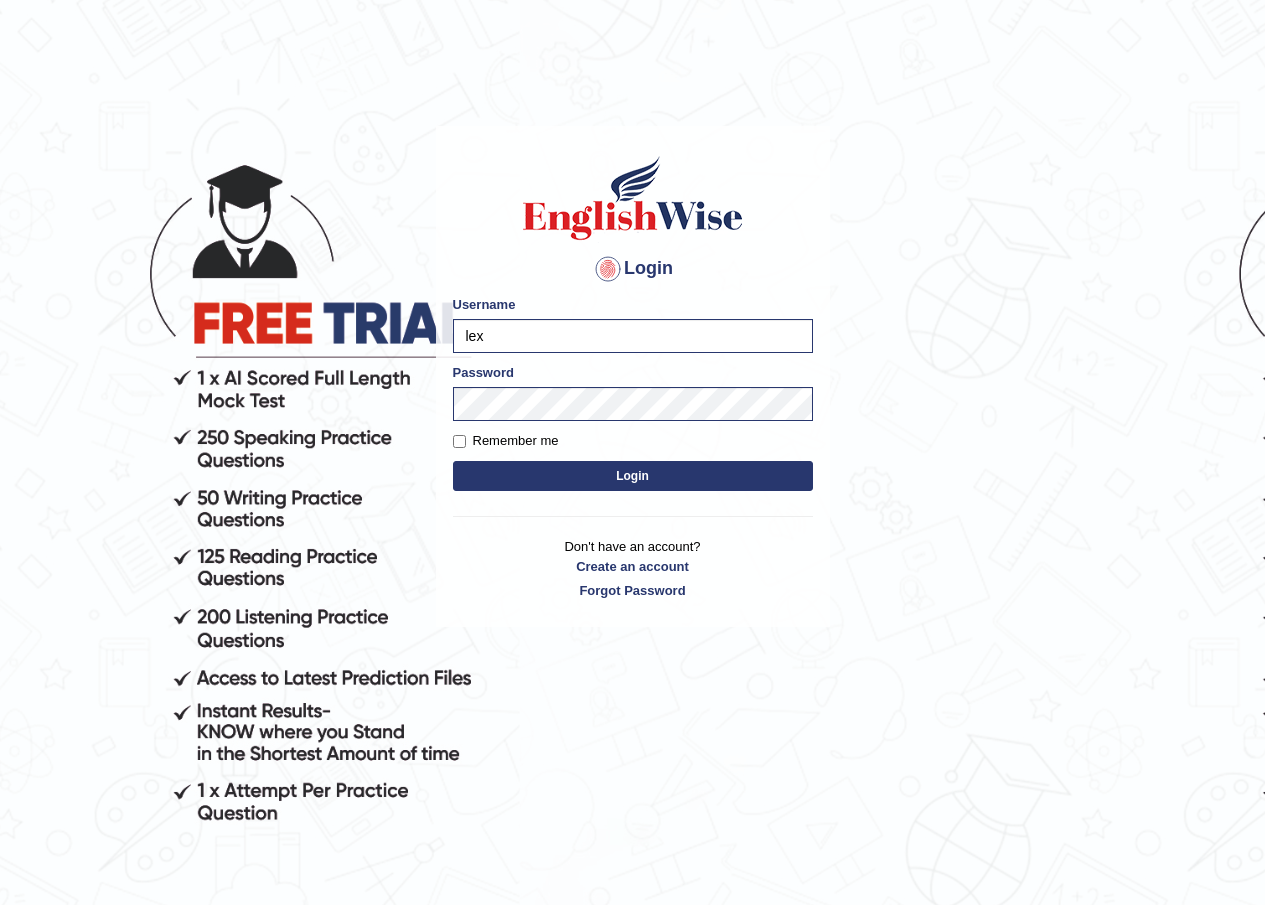 type on "lex" 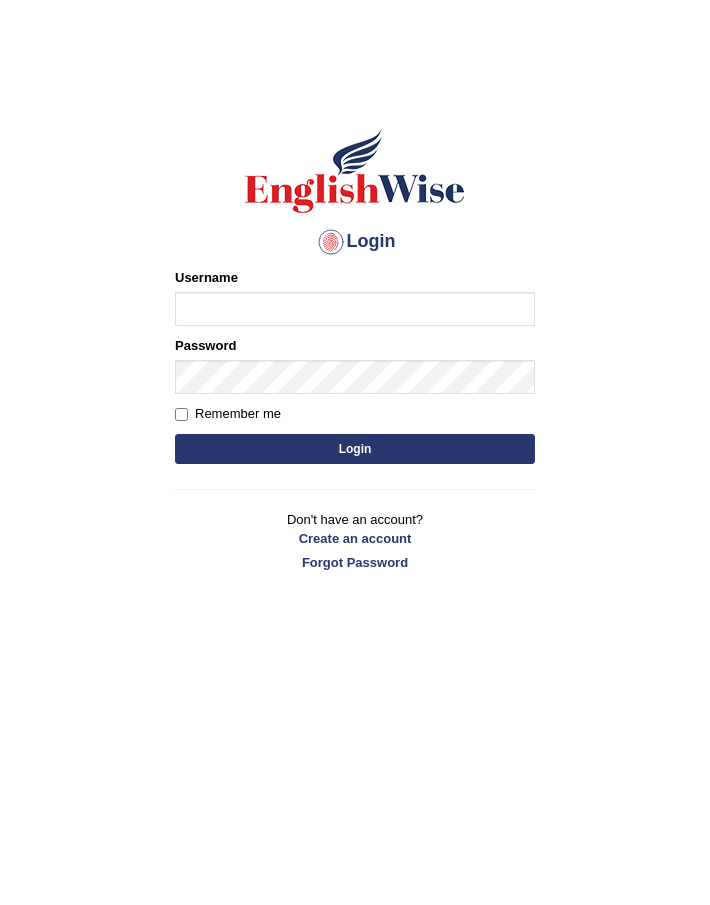 scroll, scrollTop: 0, scrollLeft: 0, axis: both 